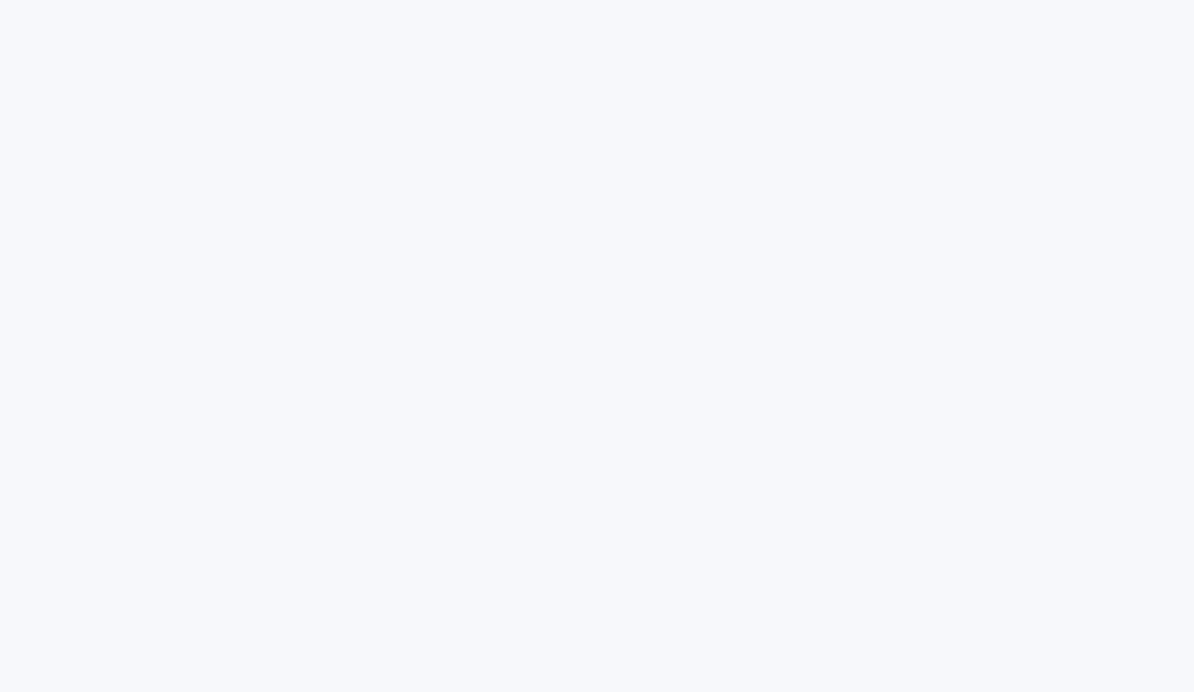 scroll, scrollTop: 0, scrollLeft: 0, axis: both 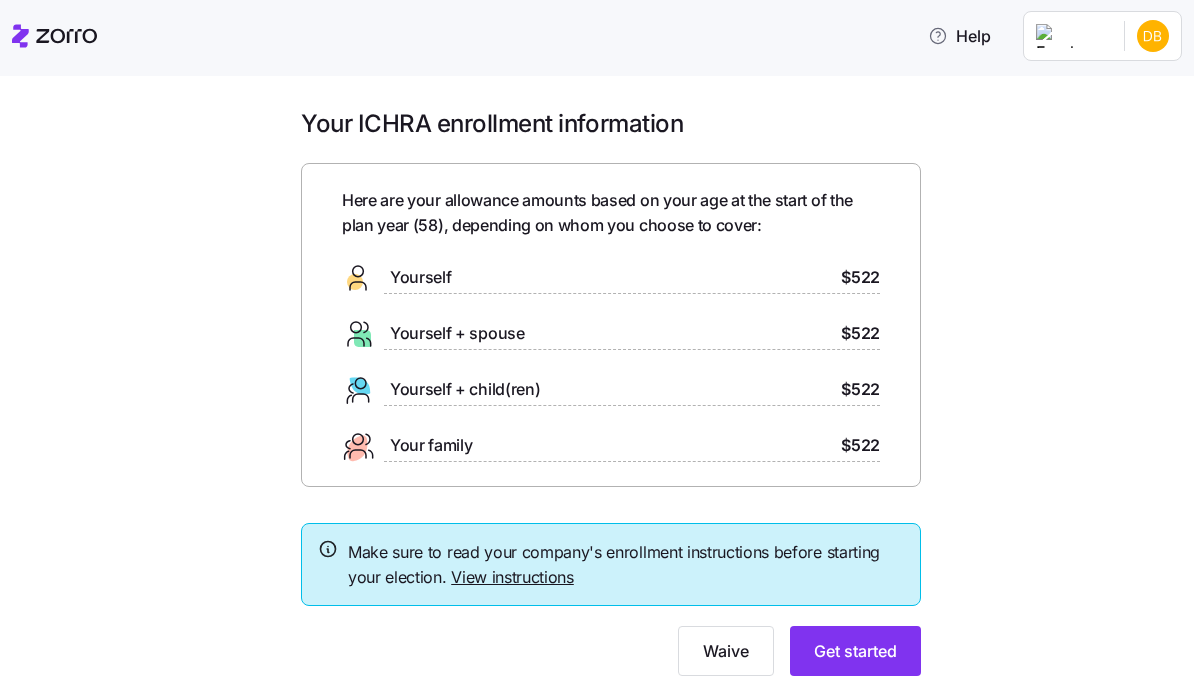 click on "View instructions" at bounding box center (512, 577) 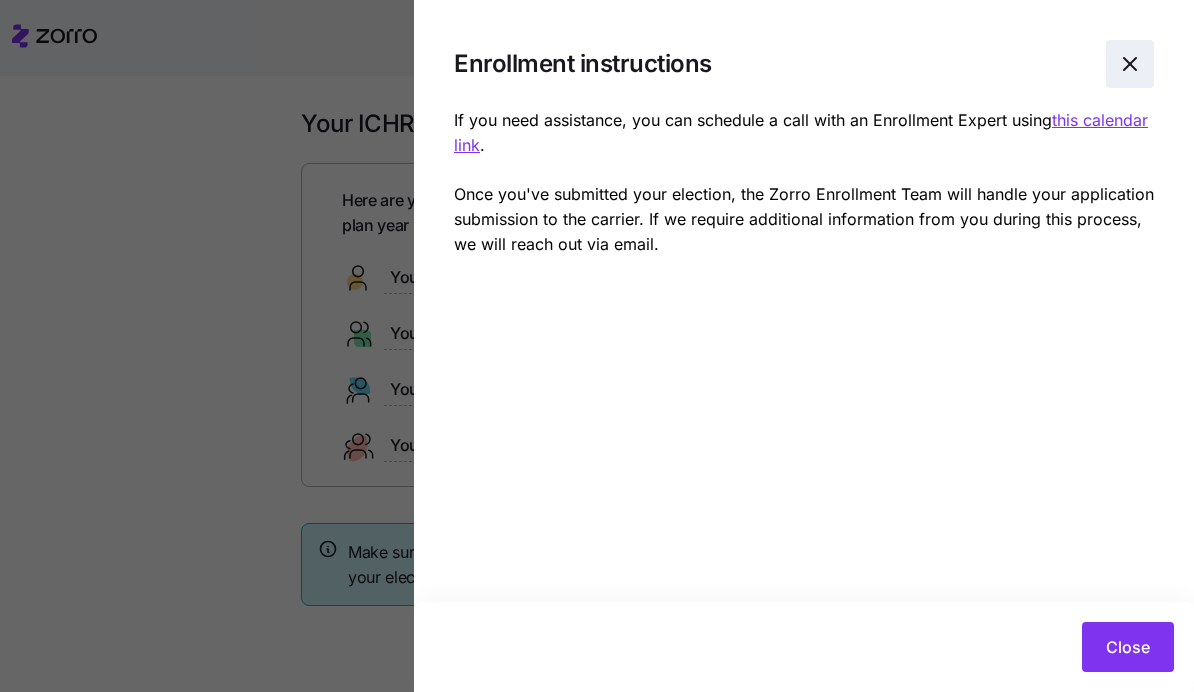 click 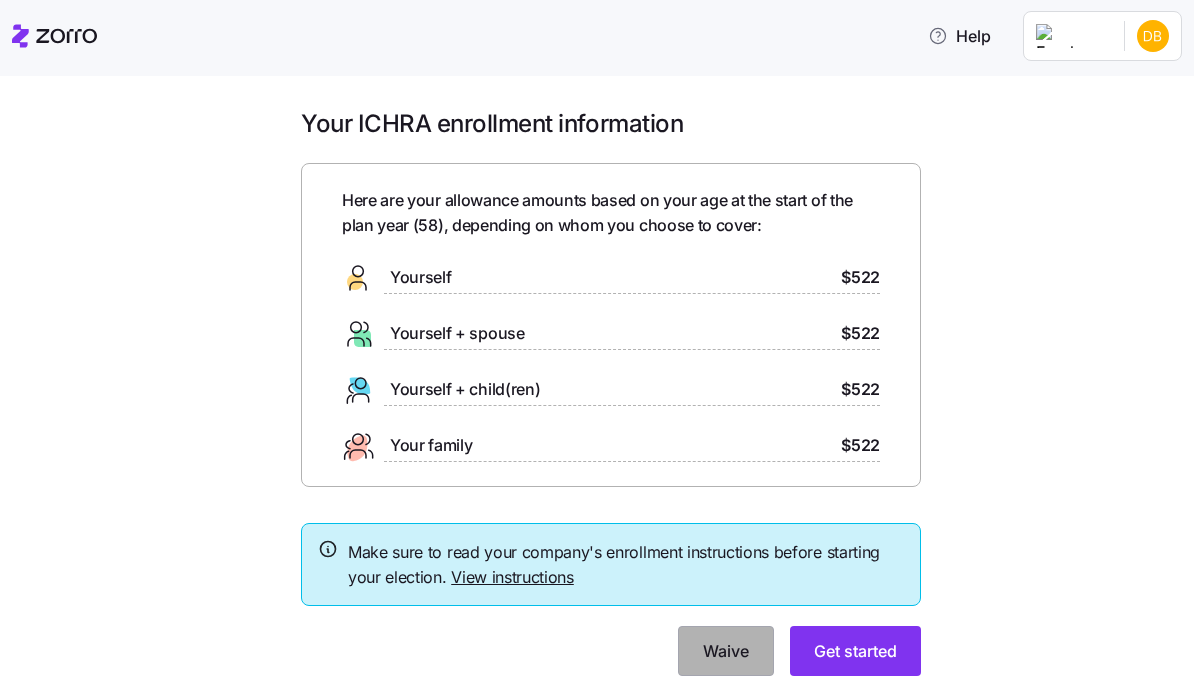 click on "Waive" at bounding box center [726, 651] 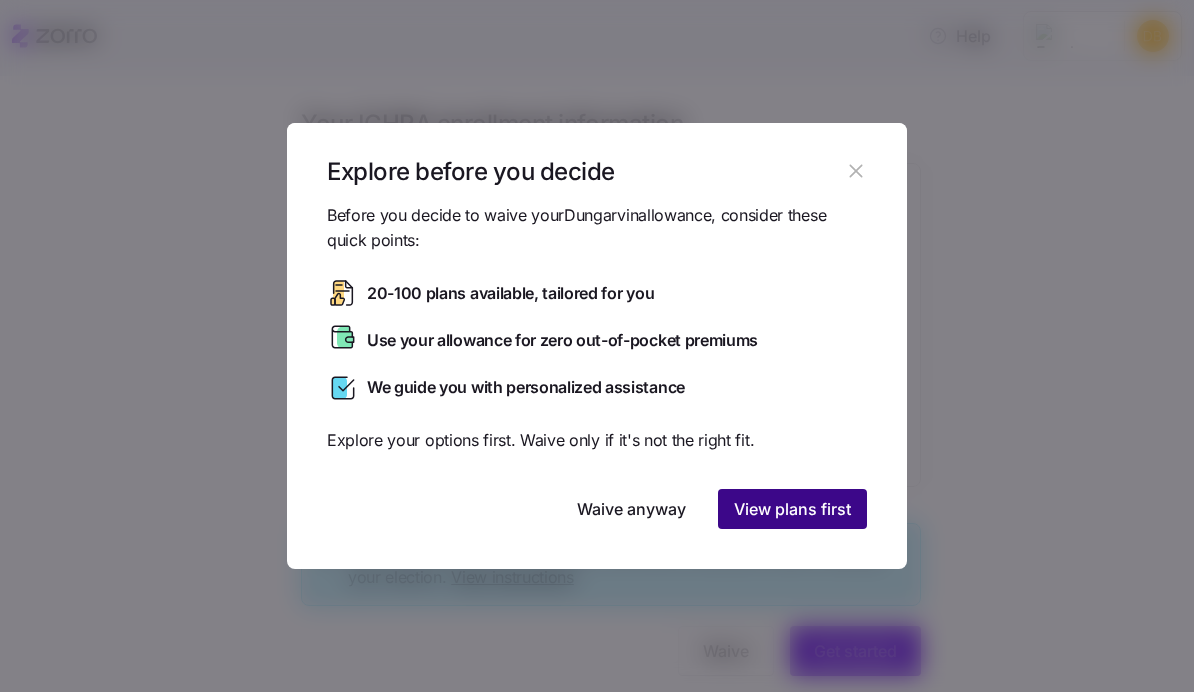click on "View plans first" at bounding box center [792, 509] 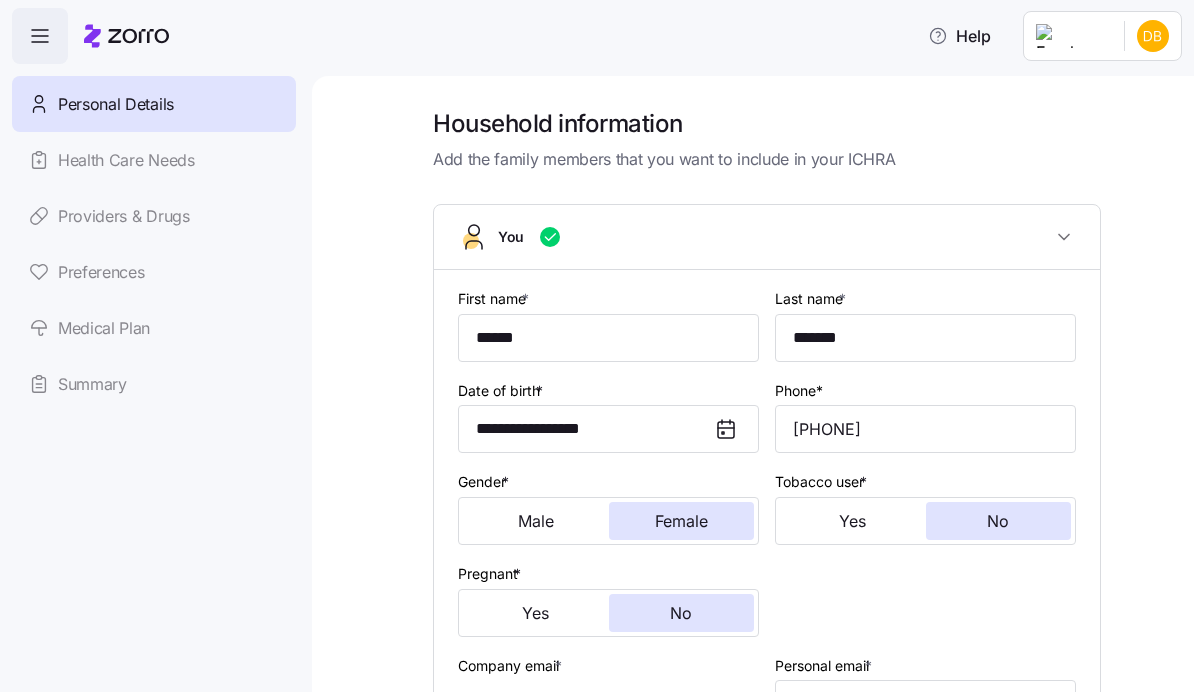 click on "Personal Details Health Care Needs Providers & Drugs Preferences Medical Plan Summary" at bounding box center (154, 244) 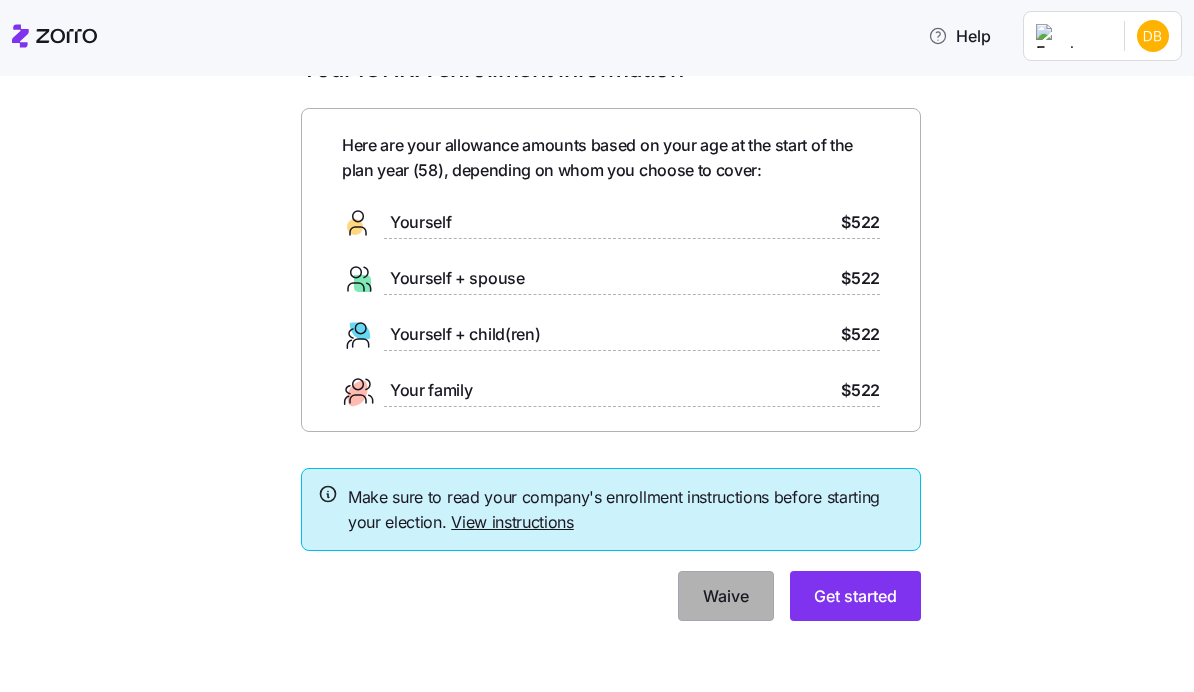 scroll, scrollTop: 53, scrollLeft: 0, axis: vertical 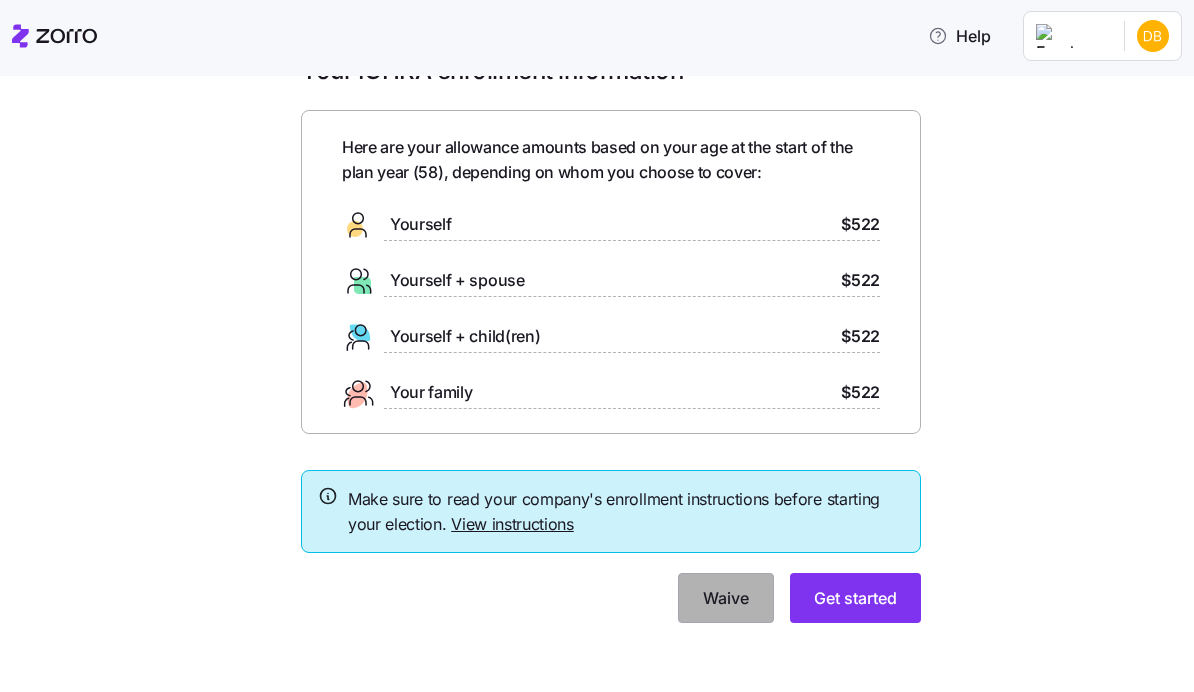 click on "Waive" at bounding box center [726, 598] 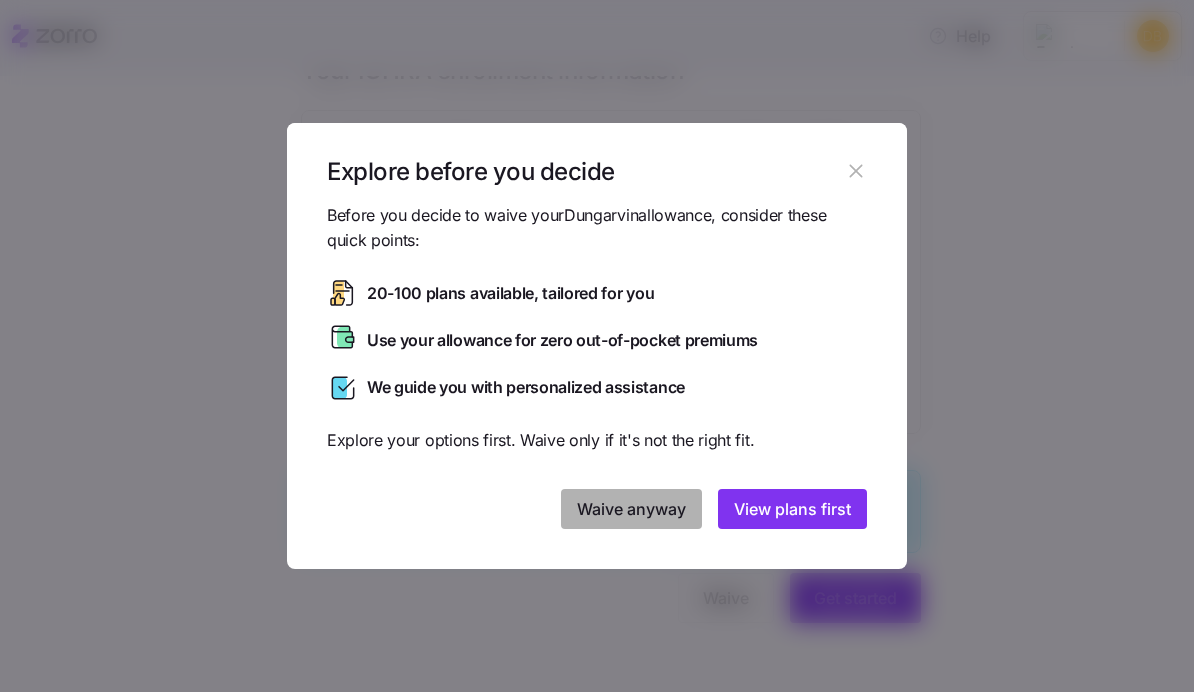 click on "Waive anyway" at bounding box center (631, 509) 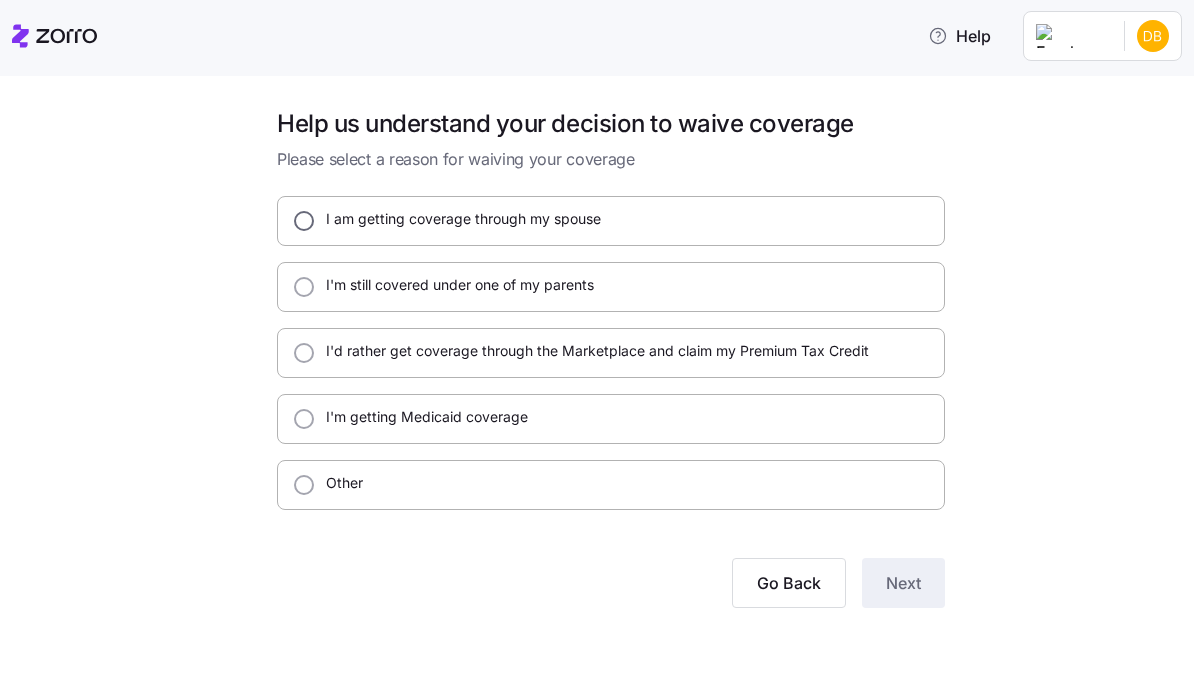 click on "I am getting coverage through my spouse" at bounding box center (304, 221) 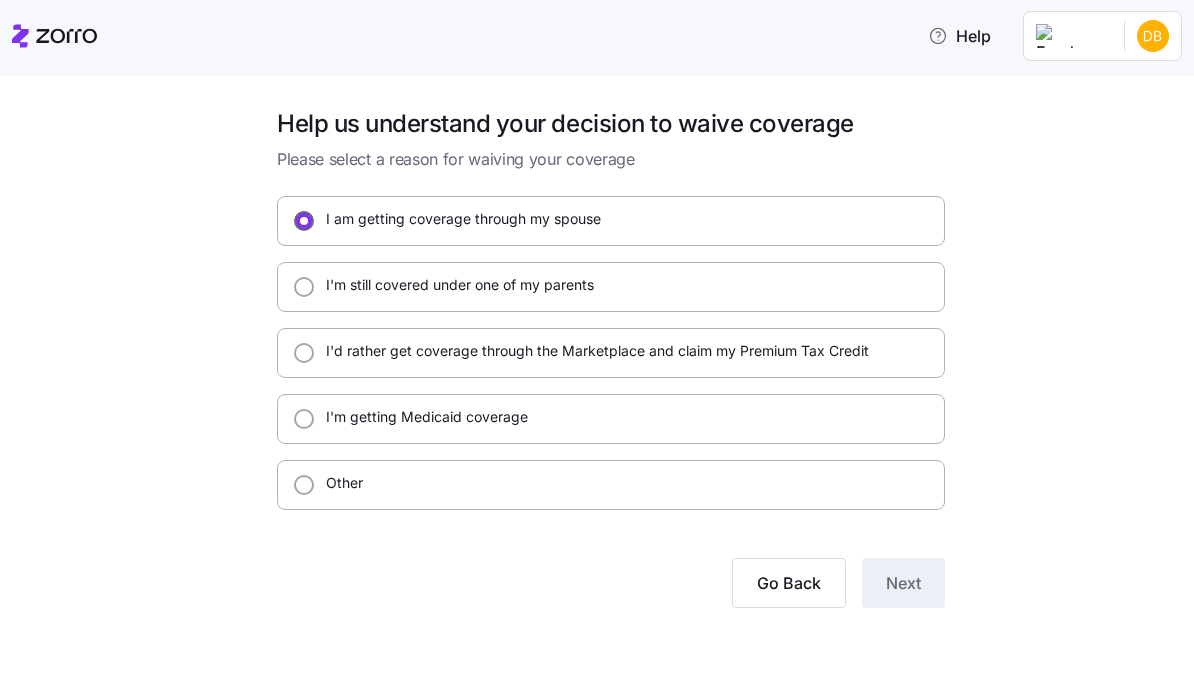 radio on "true" 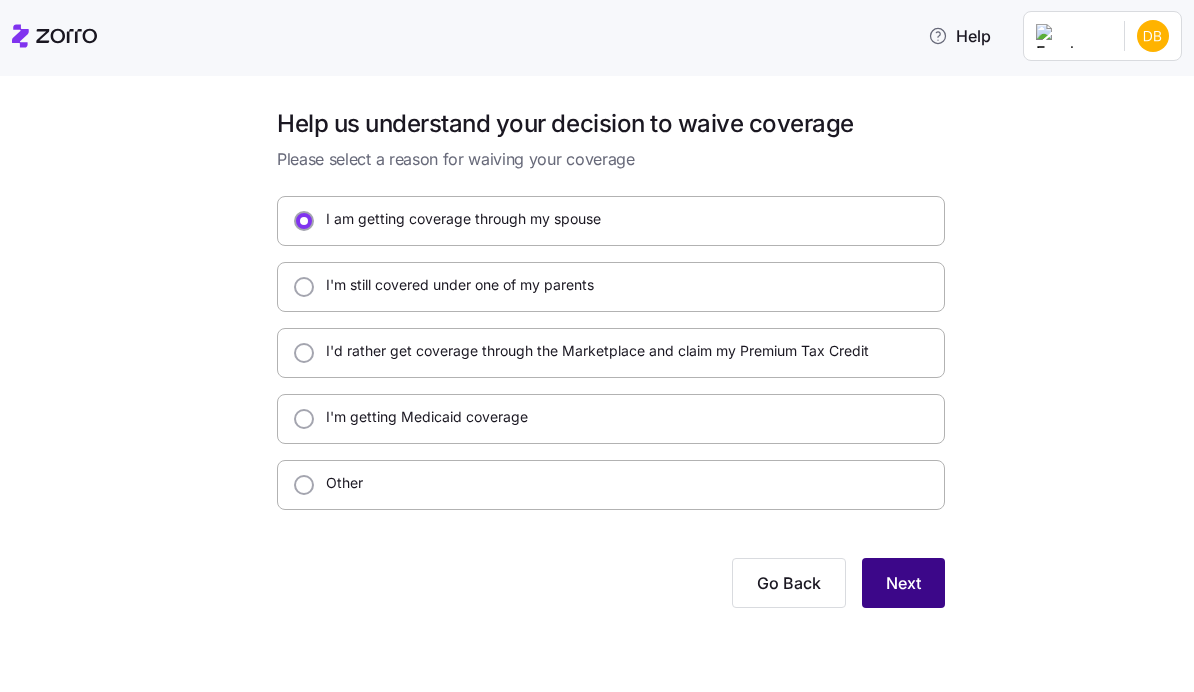 click on "Next" at bounding box center (903, 583) 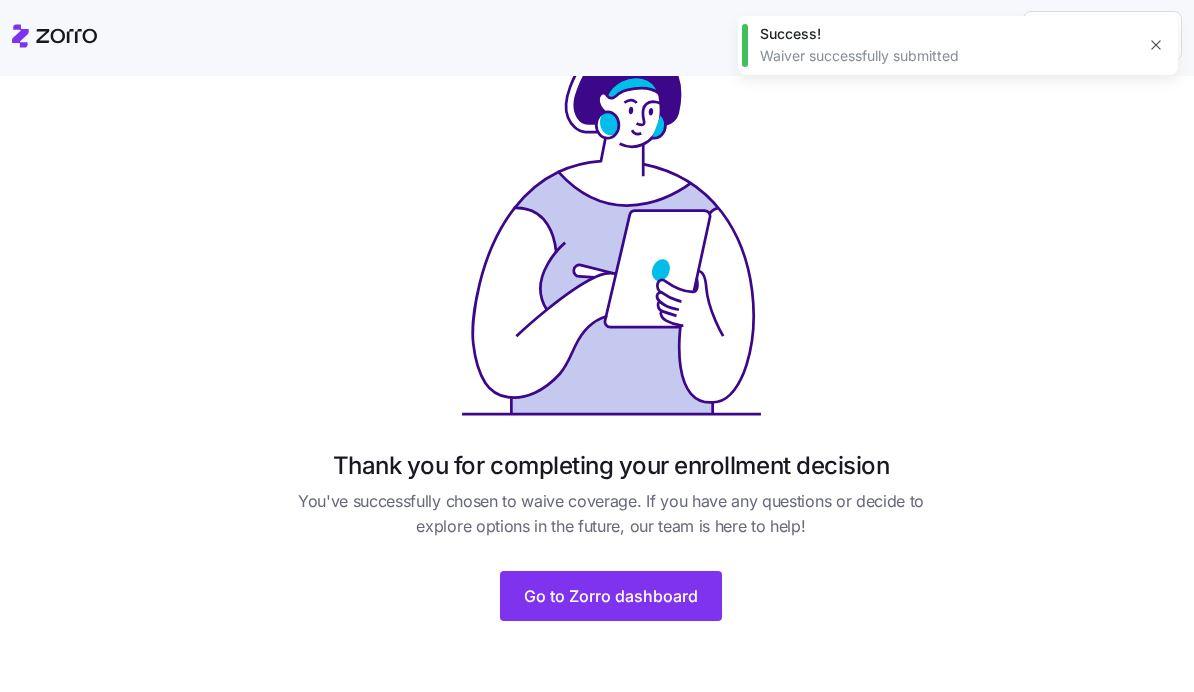 scroll, scrollTop: 119, scrollLeft: 0, axis: vertical 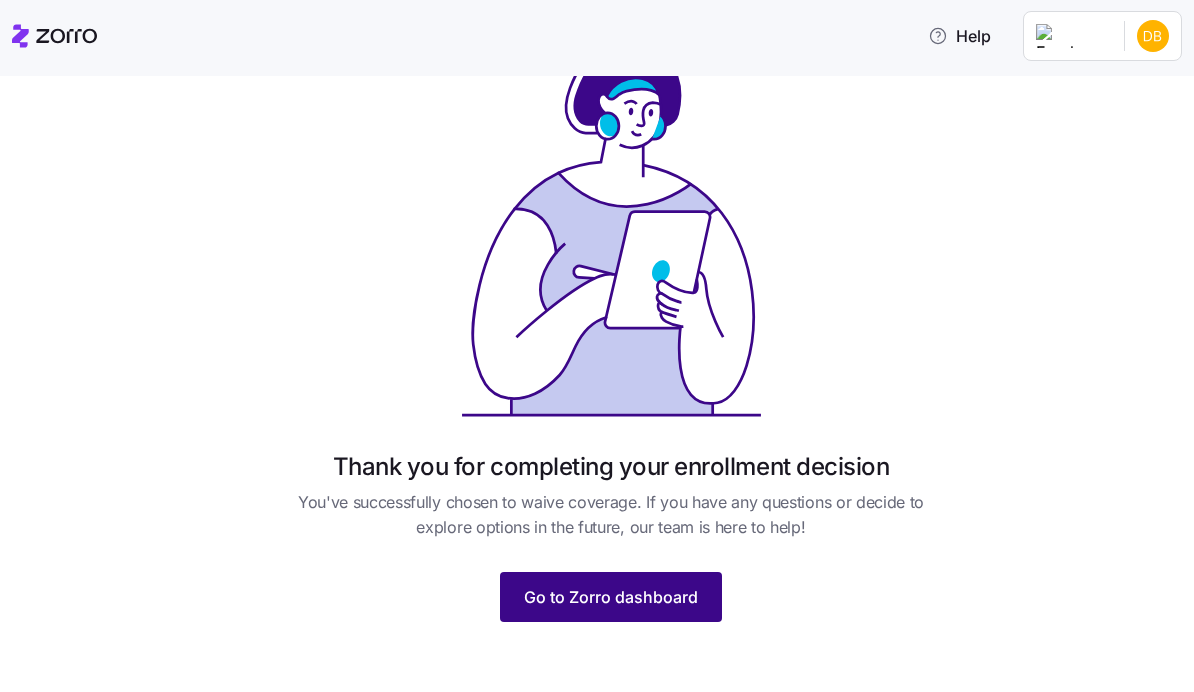click on "Go to Zorro dashboard" at bounding box center (611, 597) 